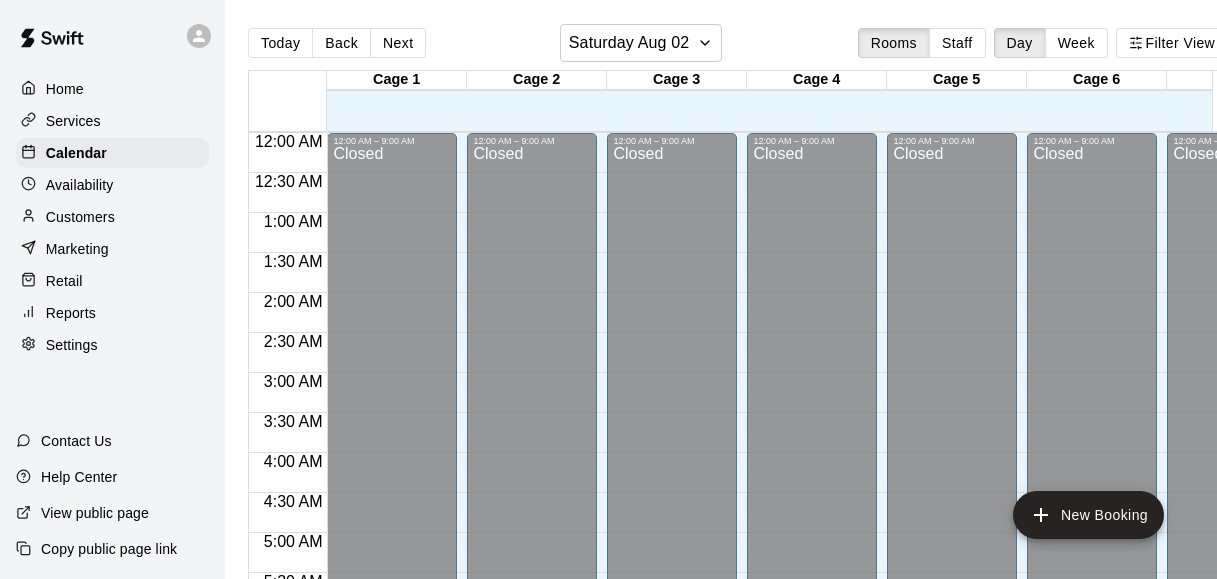 scroll, scrollTop: 0, scrollLeft: 0, axis: both 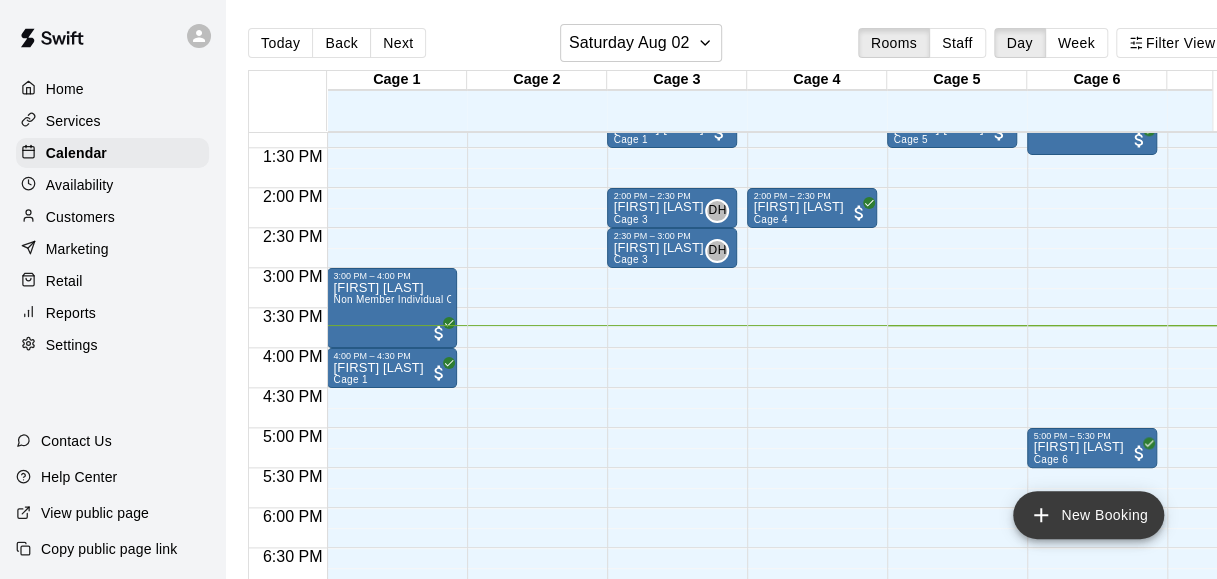 click 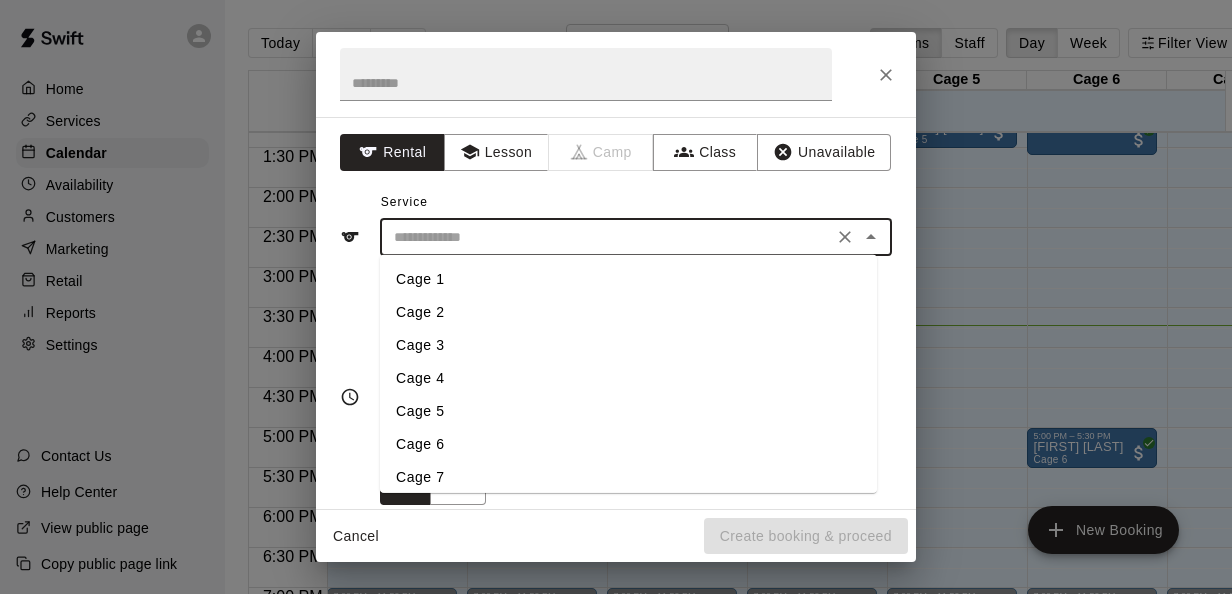 click at bounding box center [606, 237] 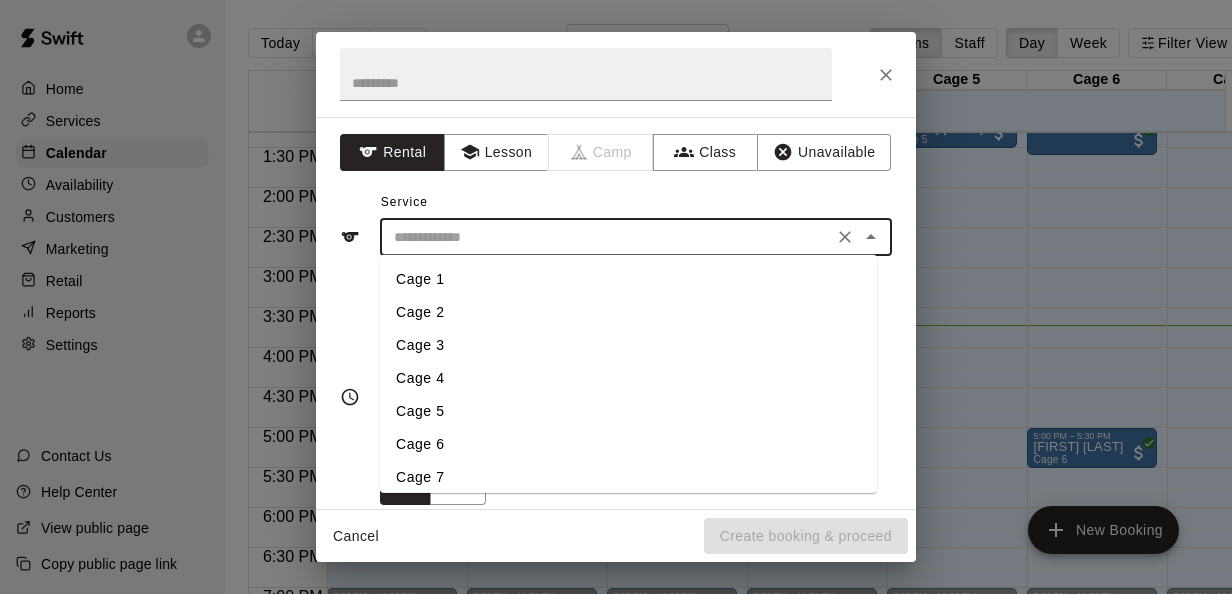 click on "Cage 6" at bounding box center (628, 444) 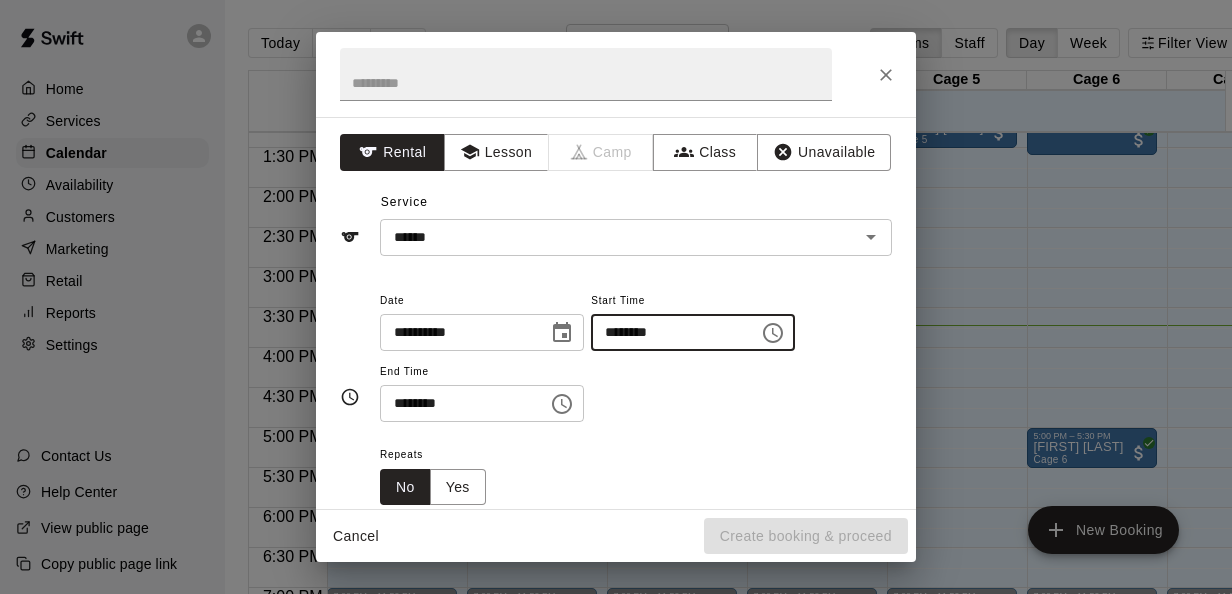 click on "********" at bounding box center [668, 332] 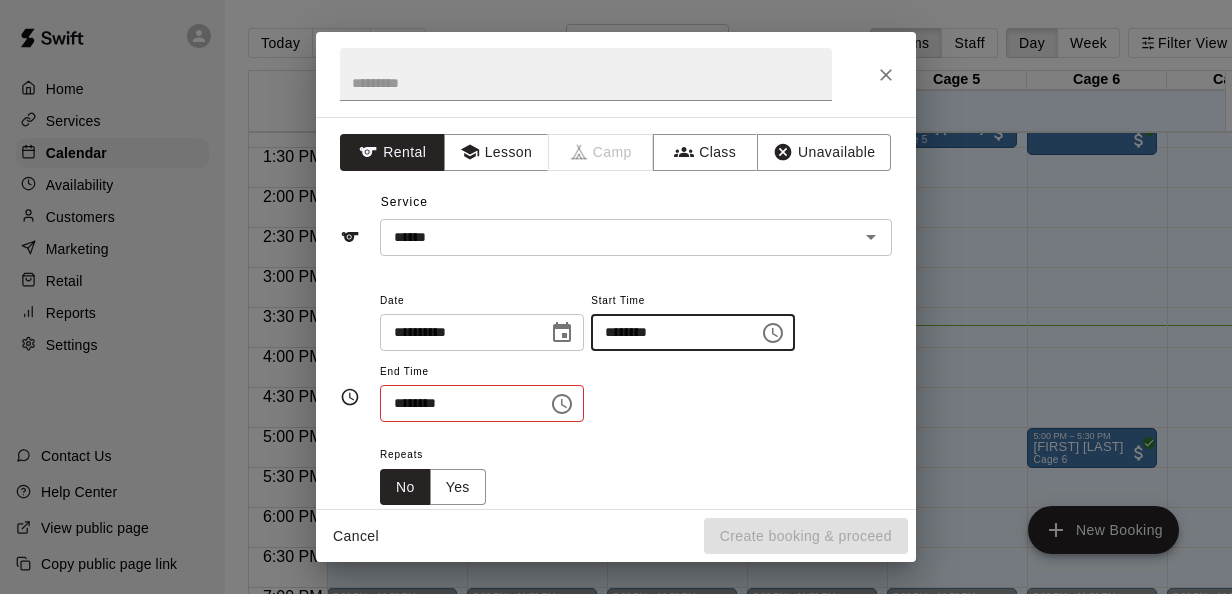 type on "********" 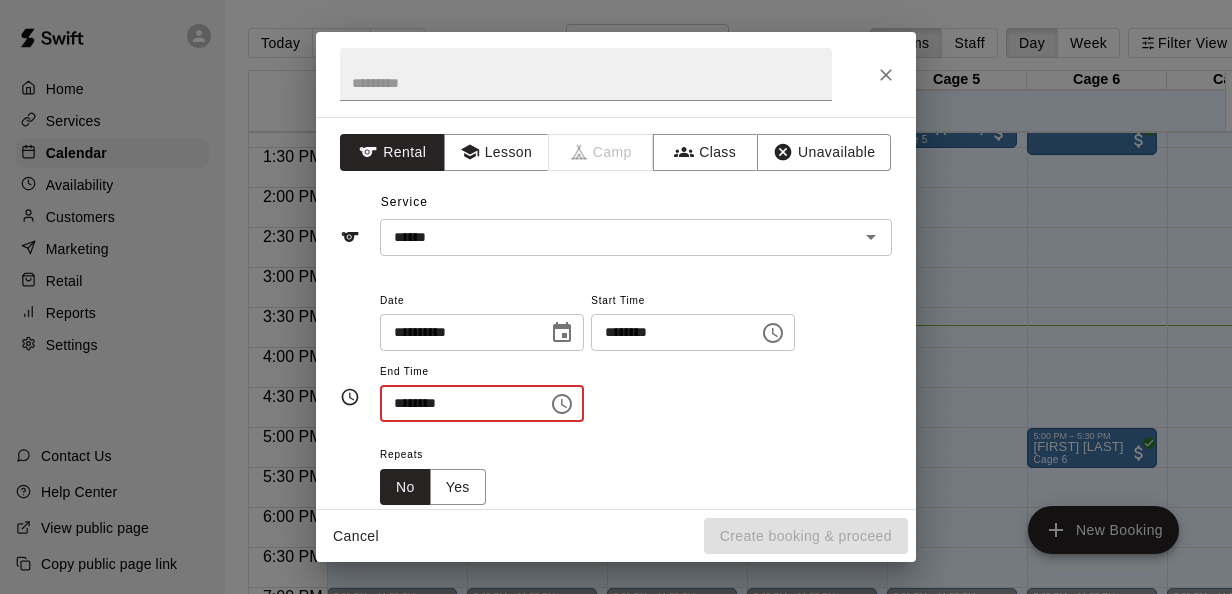 click on "********" at bounding box center [457, 403] 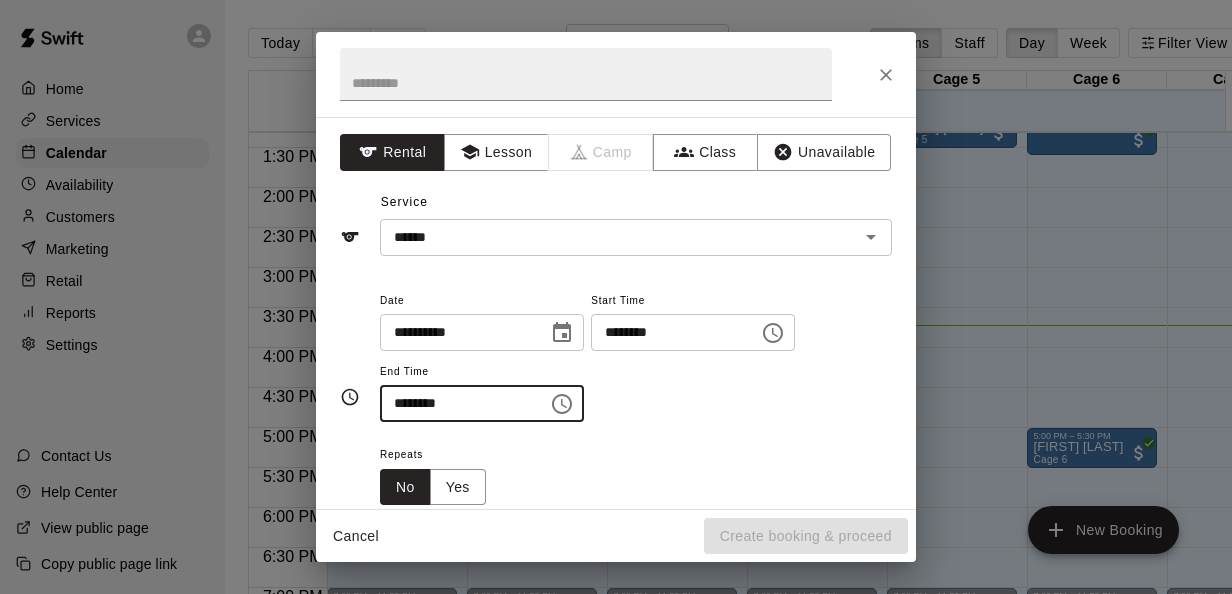 scroll, scrollTop: 212, scrollLeft: 0, axis: vertical 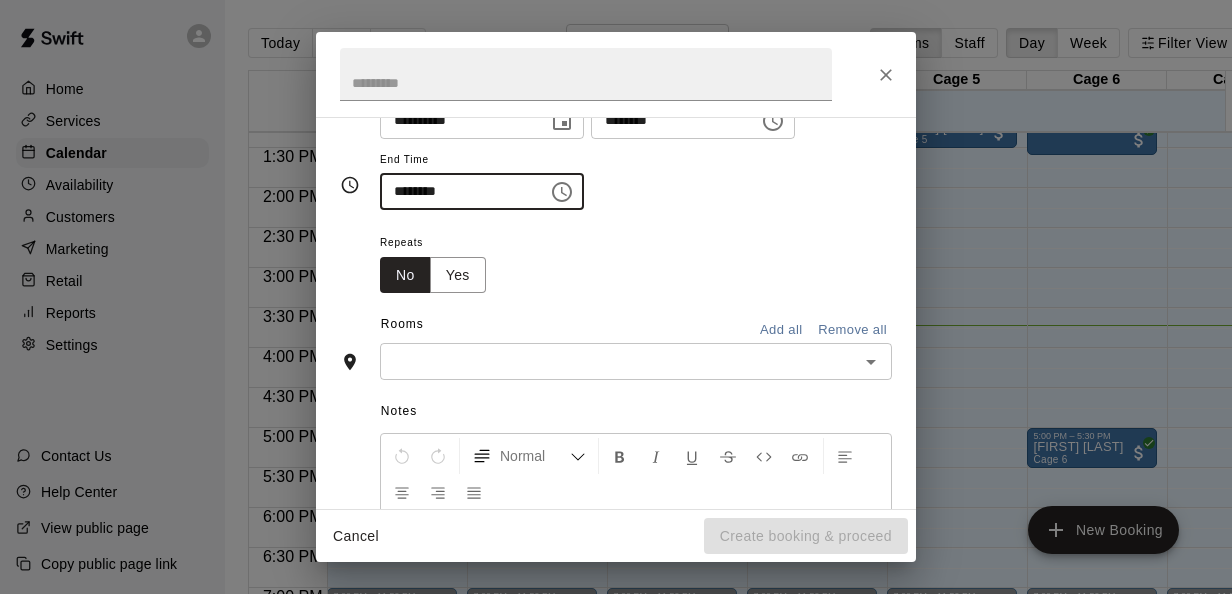 type on "********" 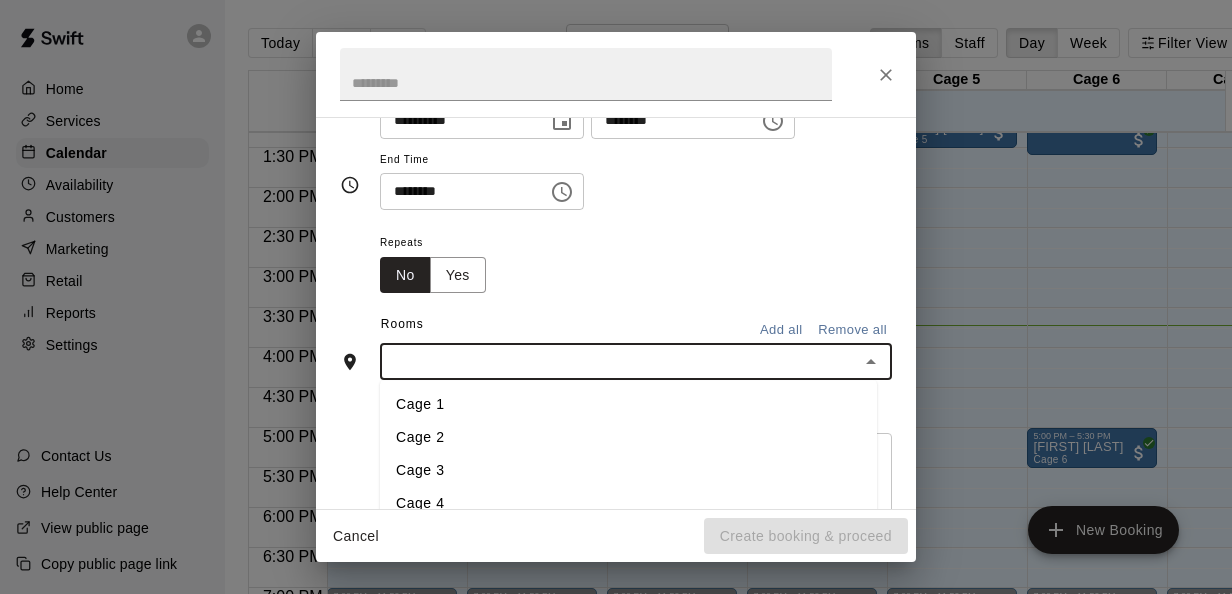 click at bounding box center [619, 361] 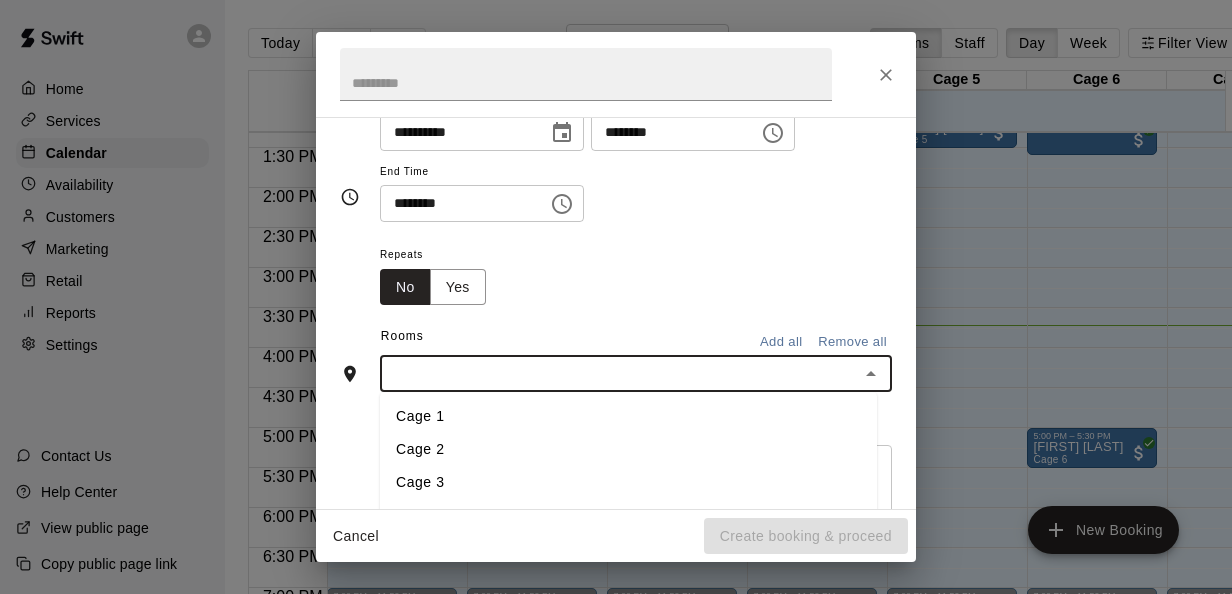 click on "Cage 2" at bounding box center (628, 450) 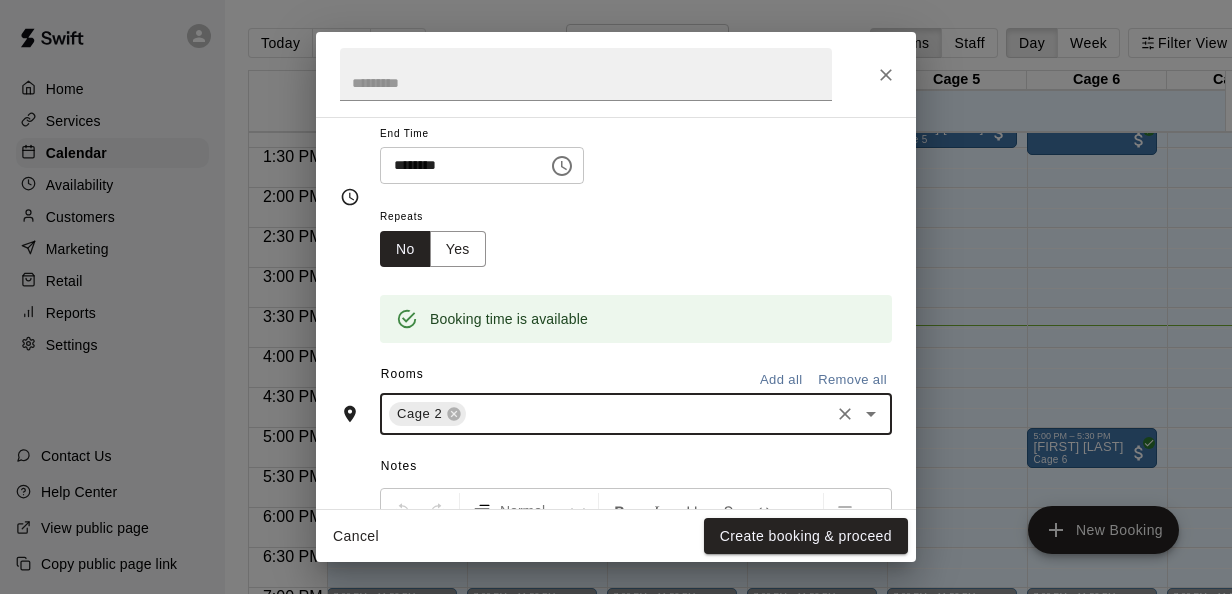scroll, scrollTop: 200, scrollLeft: 0, axis: vertical 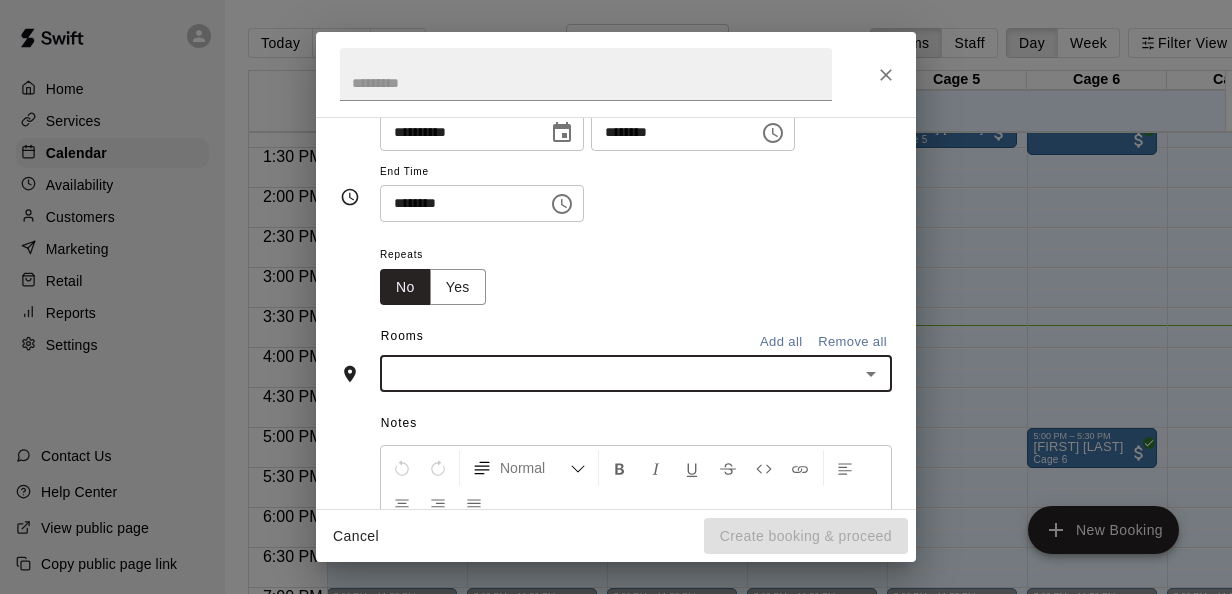 click at bounding box center (619, 373) 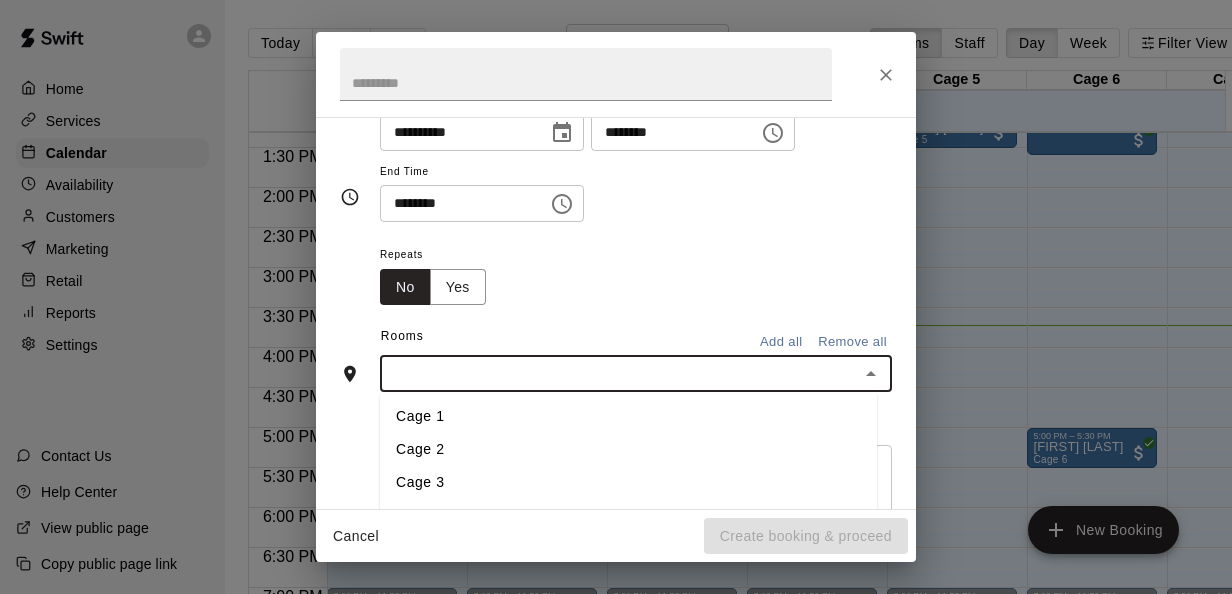 scroll, scrollTop: 9, scrollLeft: 0, axis: vertical 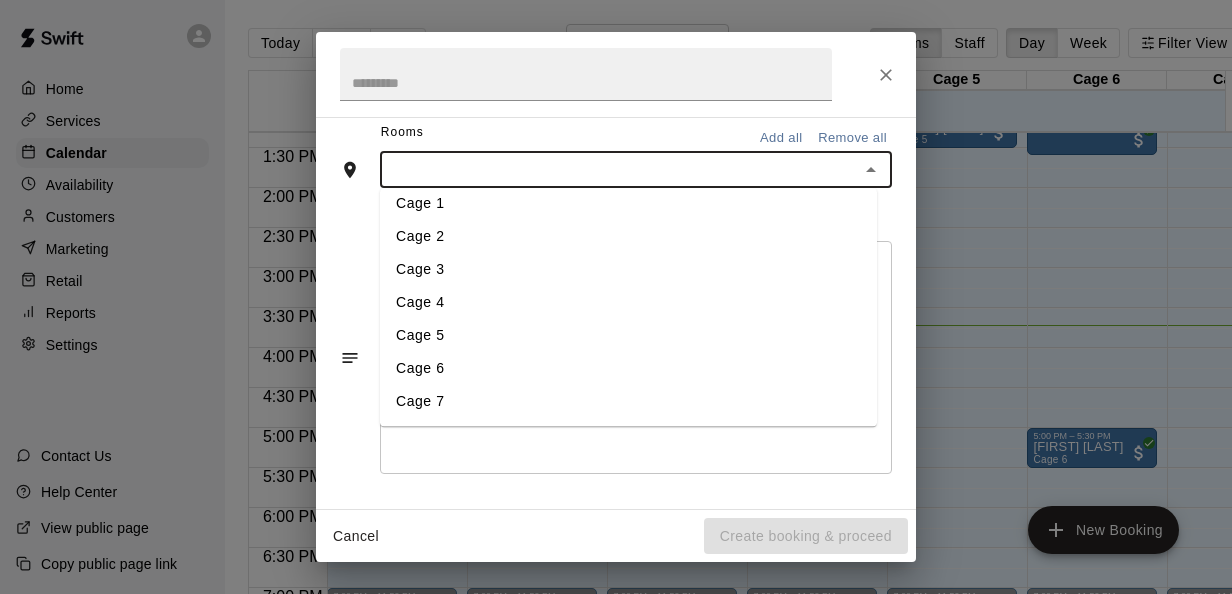 click on "Cage 6" at bounding box center [628, 369] 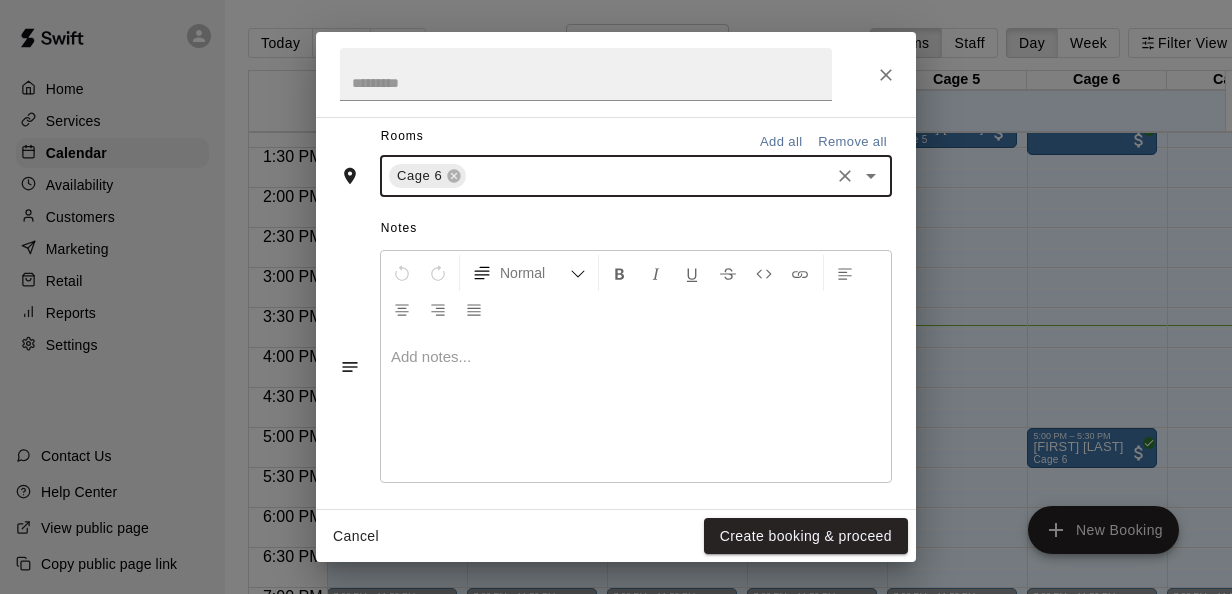 scroll, scrollTop: 477, scrollLeft: 0, axis: vertical 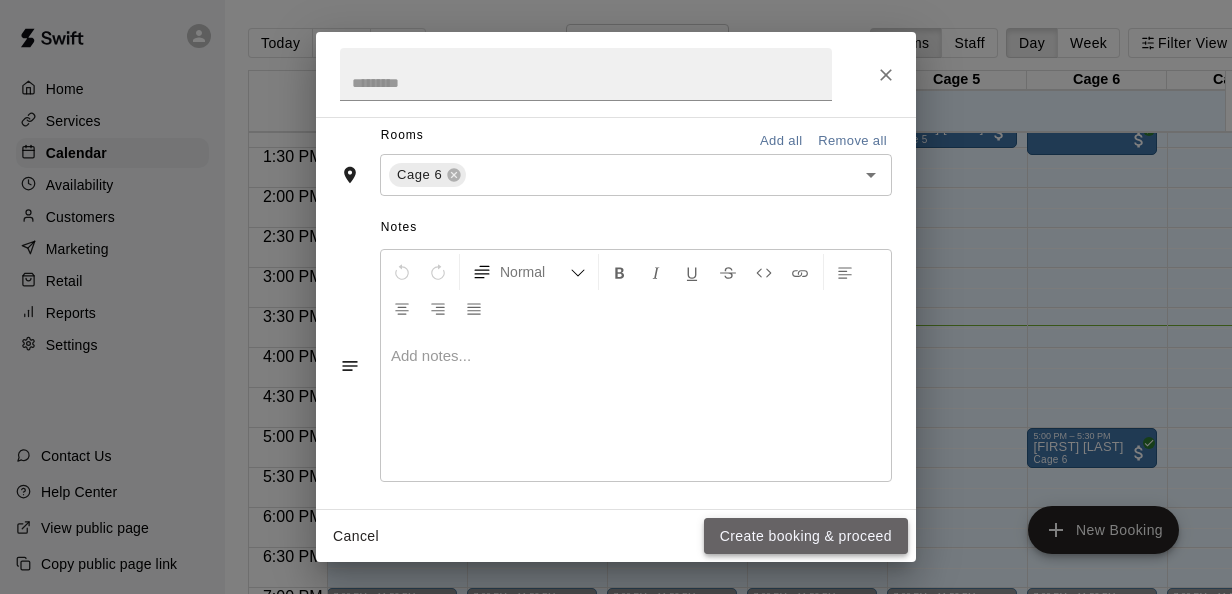 click on "Create booking & proceed" at bounding box center [806, 536] 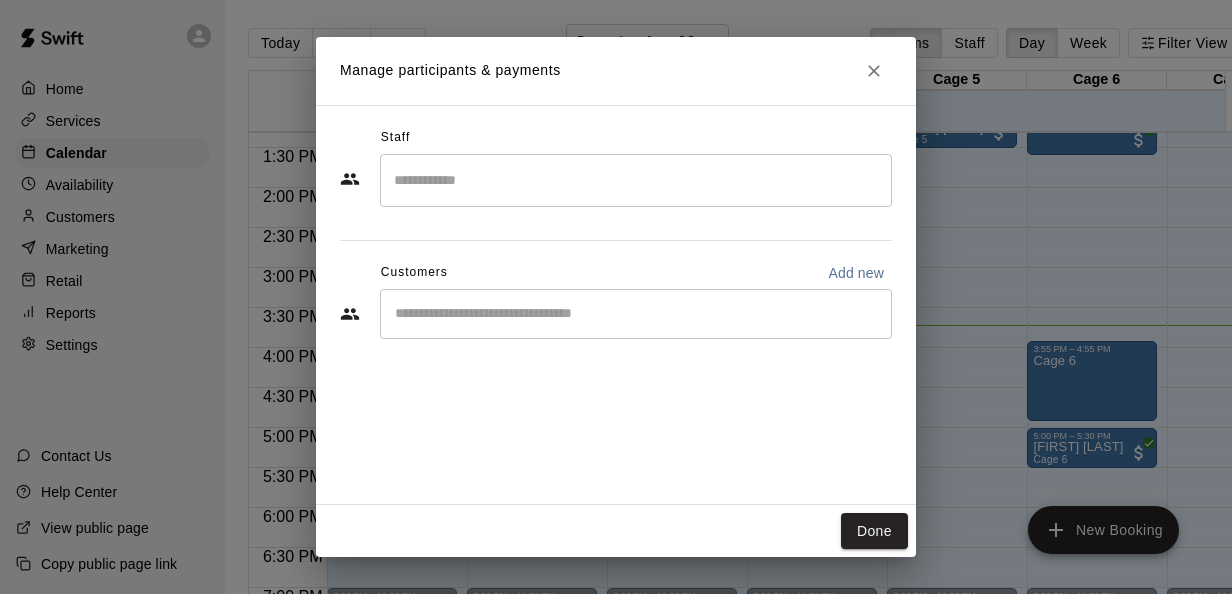 click on "Add new" at bounding box center [856, 273] 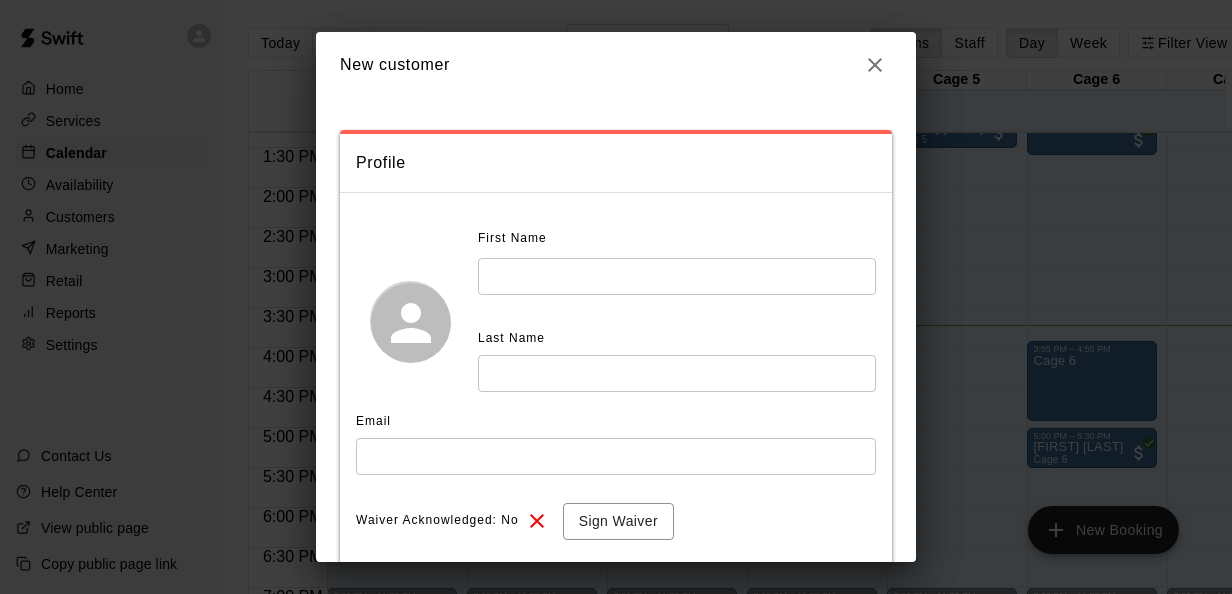 click 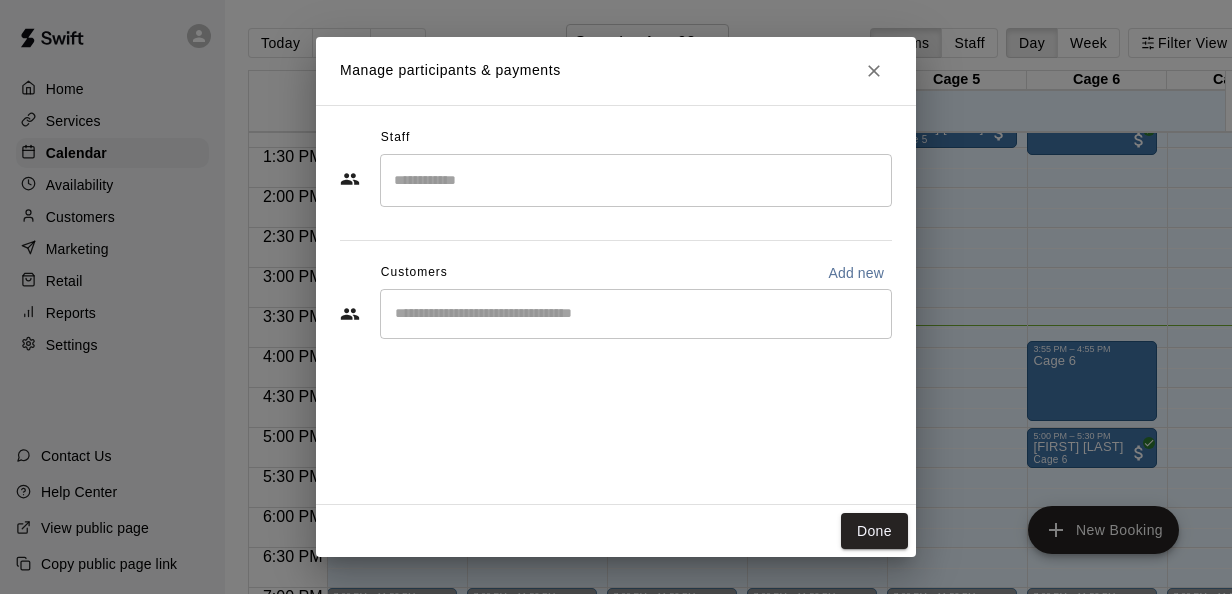 click at bounding box center (636, 314) 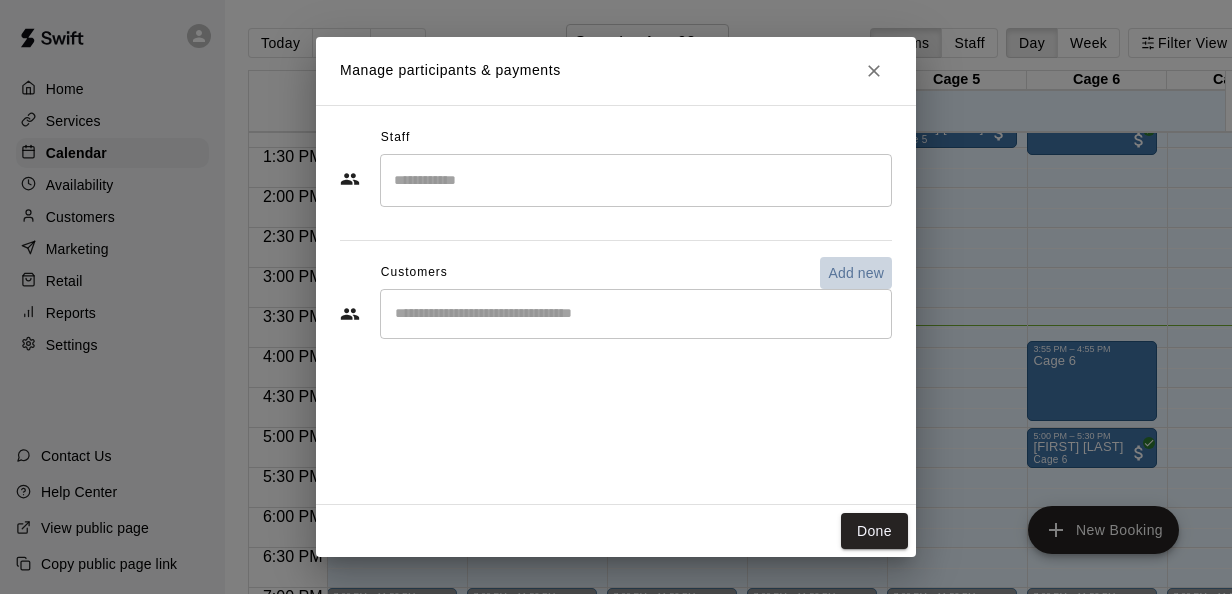 click on "Add new" at bounding box center [856, 273] 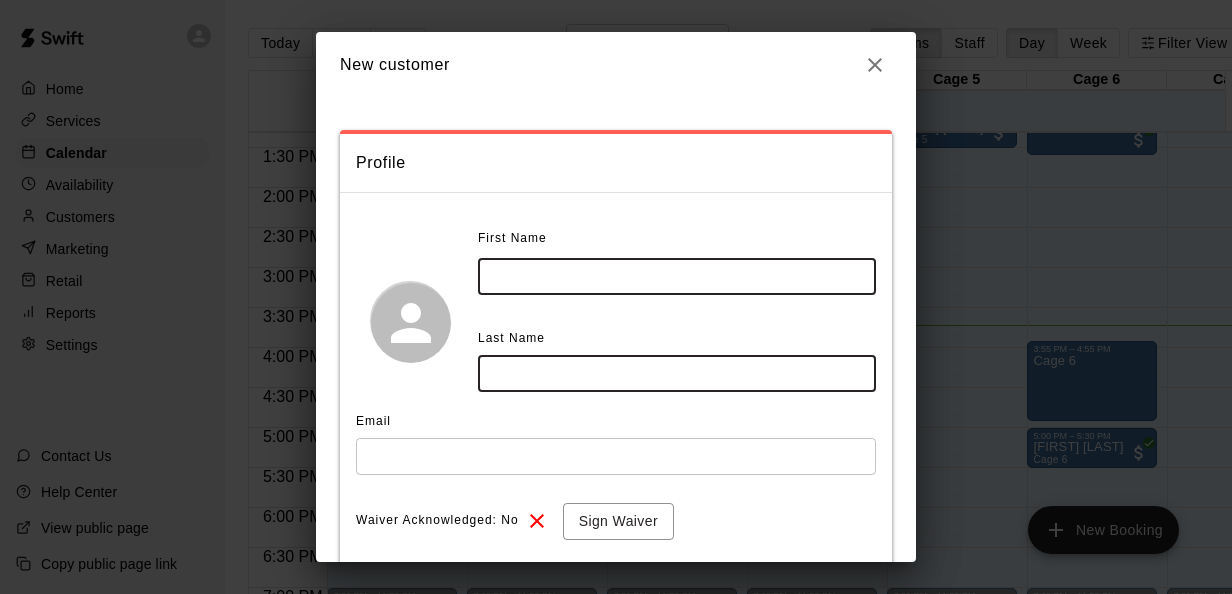 click at bounding box center (677, 276) 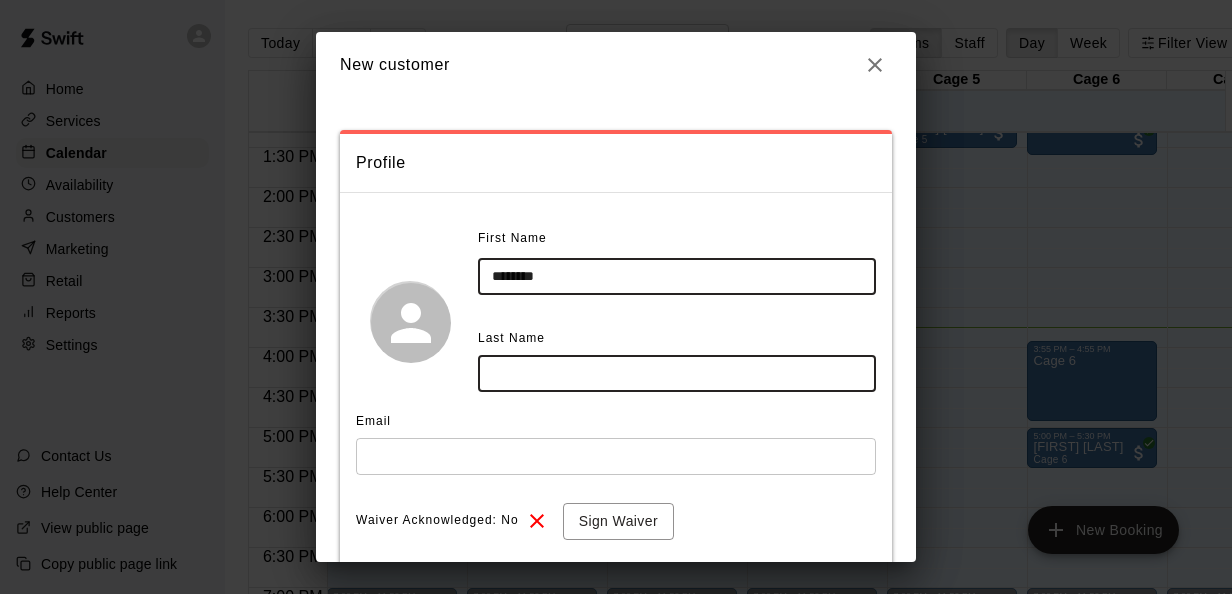 type on "*******" 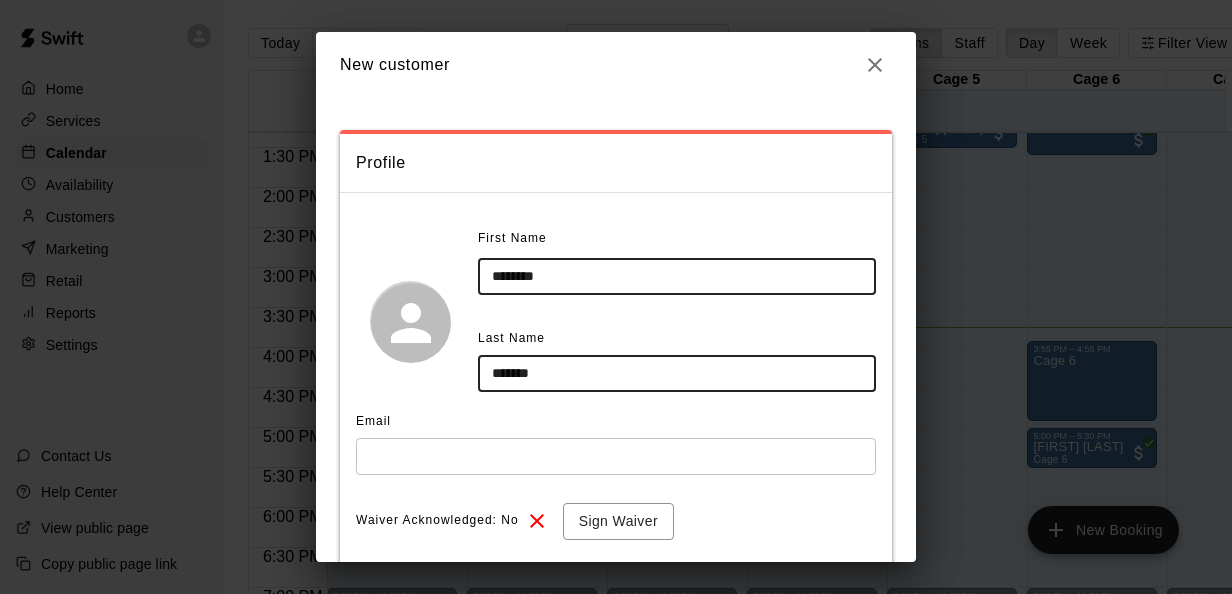 scroll, scrollTop: 66, scrollLeft: 0, axis: vertical 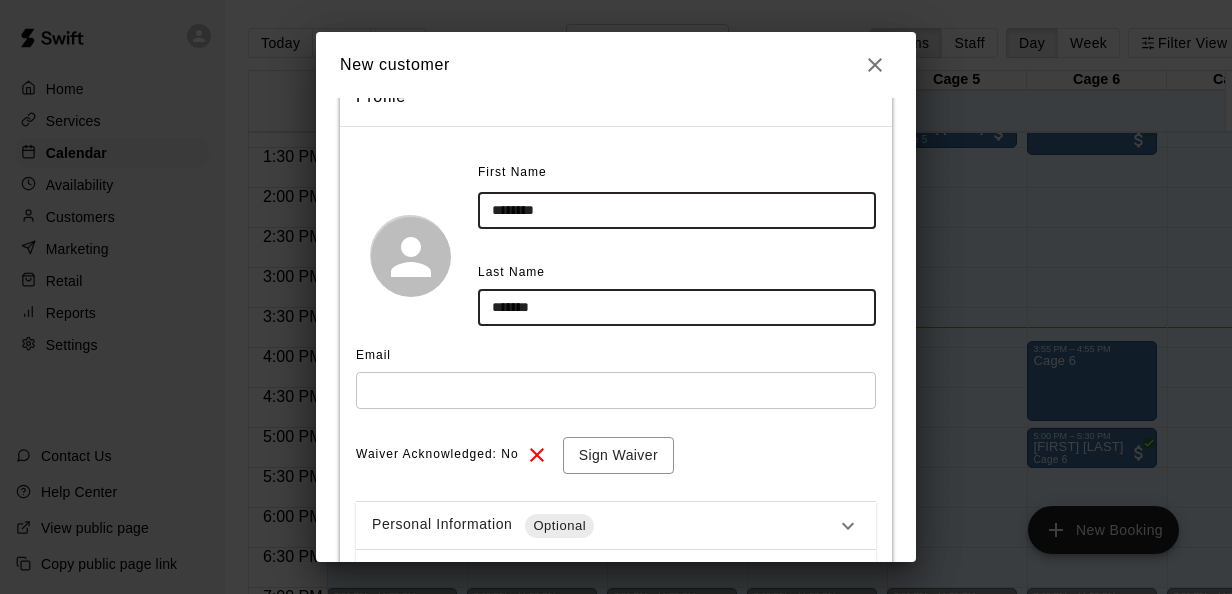 type on "*******" 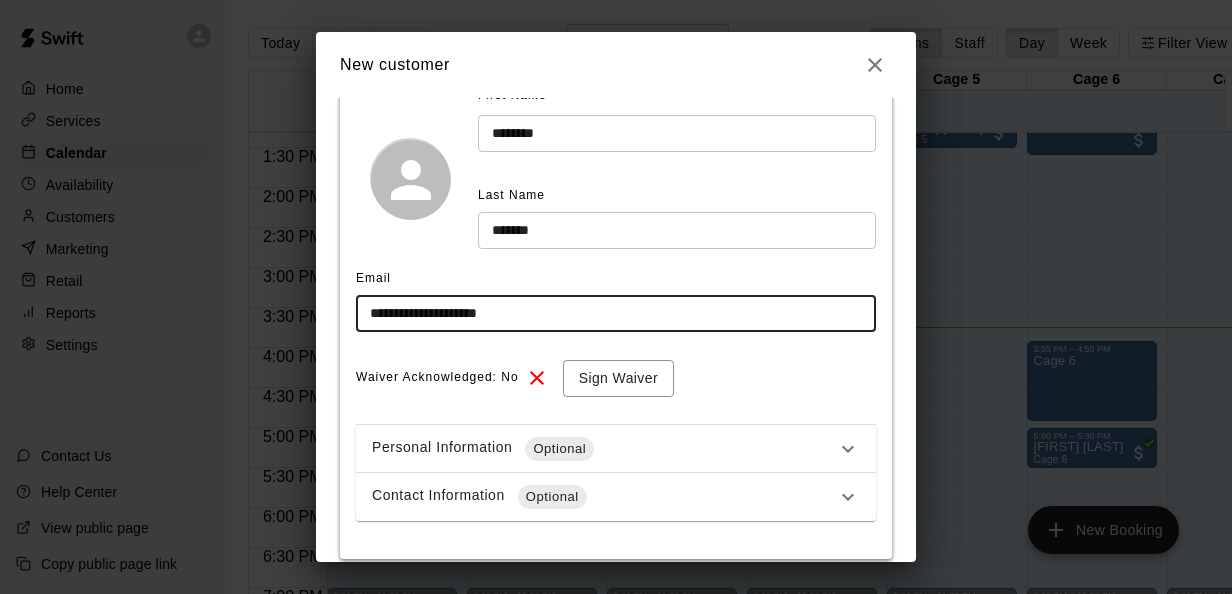 scroll, scrollTop: 144, scrollLeft: 0, axis: vertical 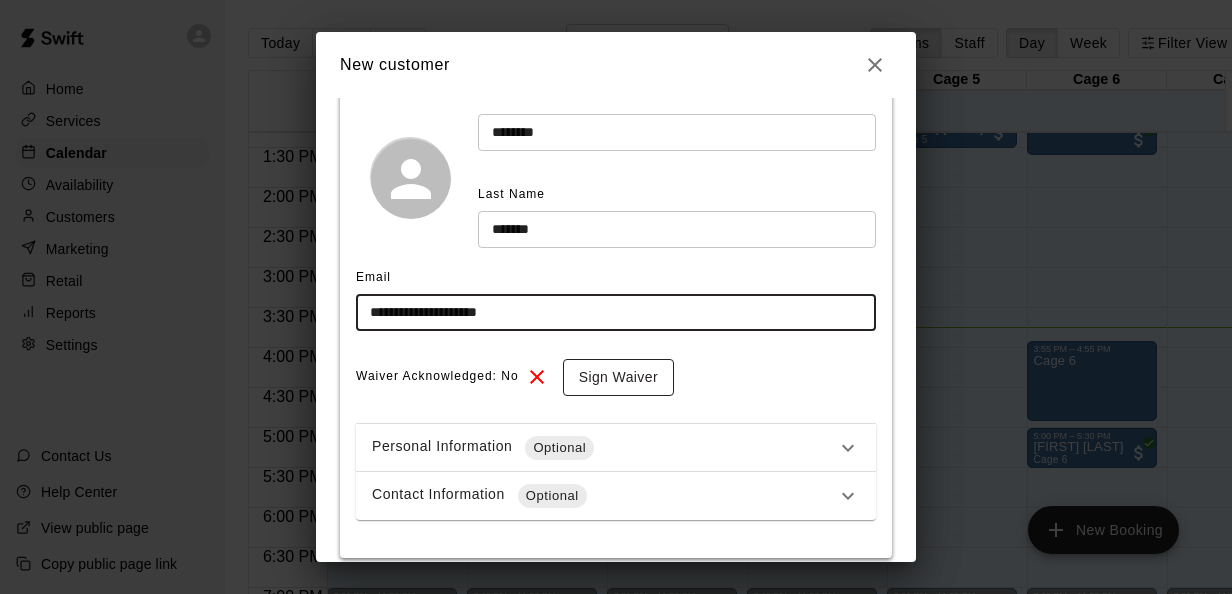 type on "**********" 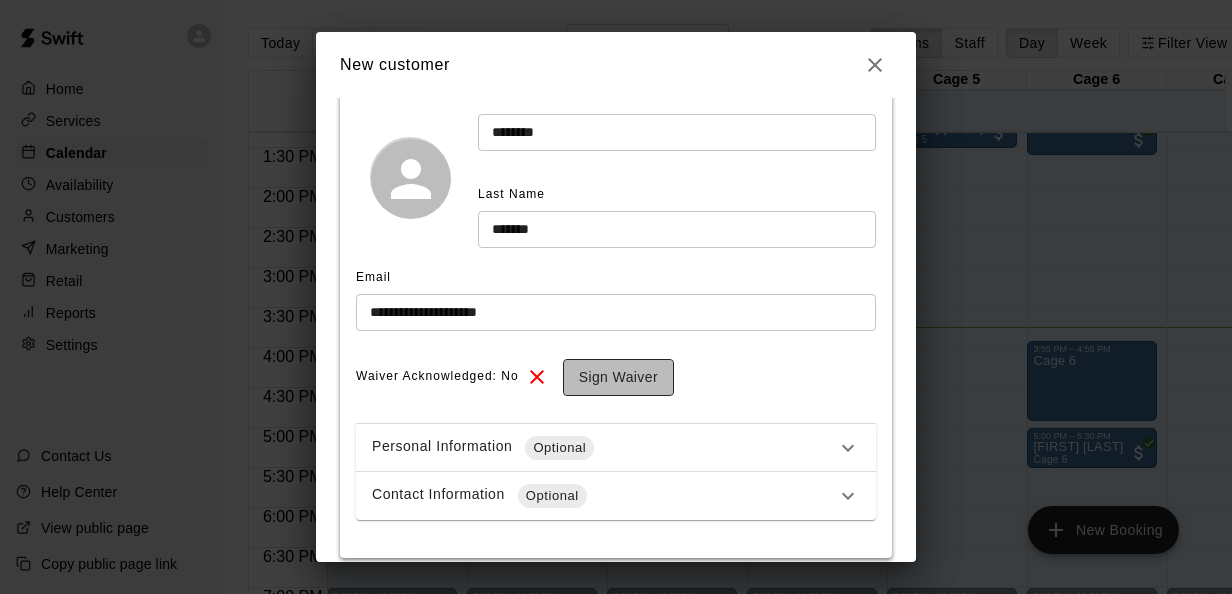 click on "Sign Waiver" at bounding box center [618, 377] 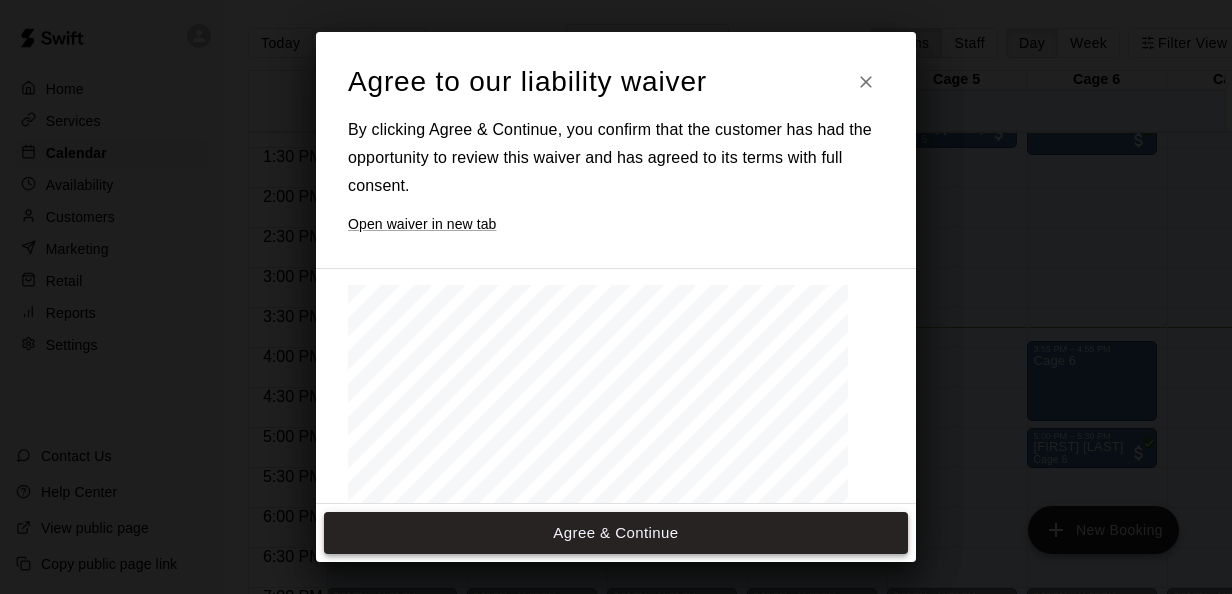 click on "Agree & Continue" at bounding box center [616, 533] 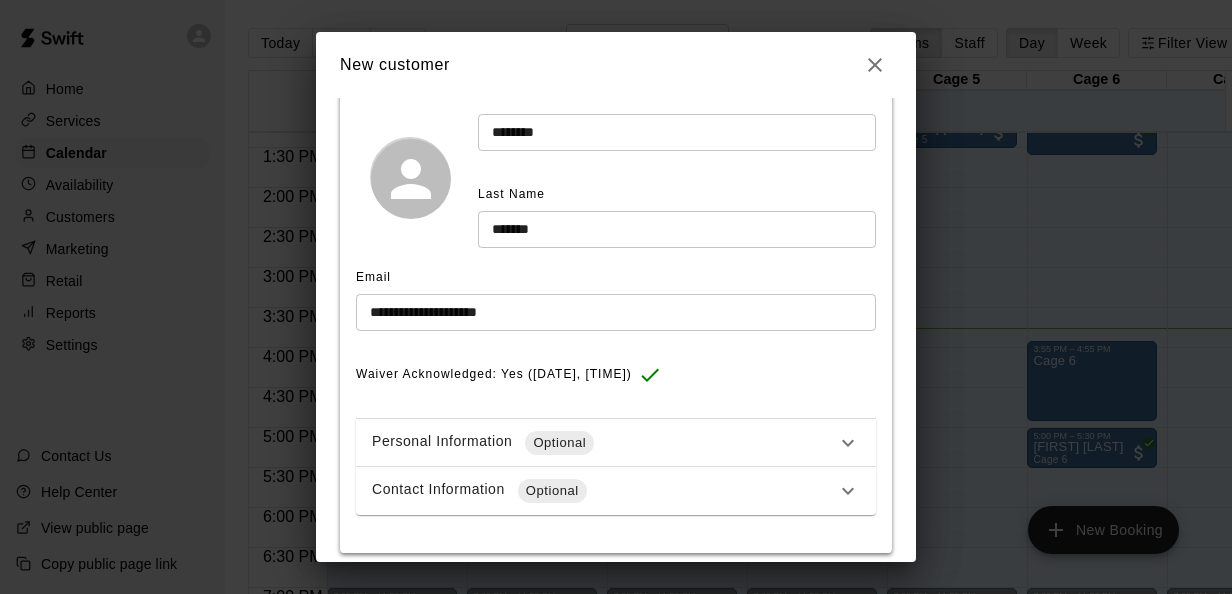 scroll, scrollTop: 227, scrollLeft: 0, axis: vertical 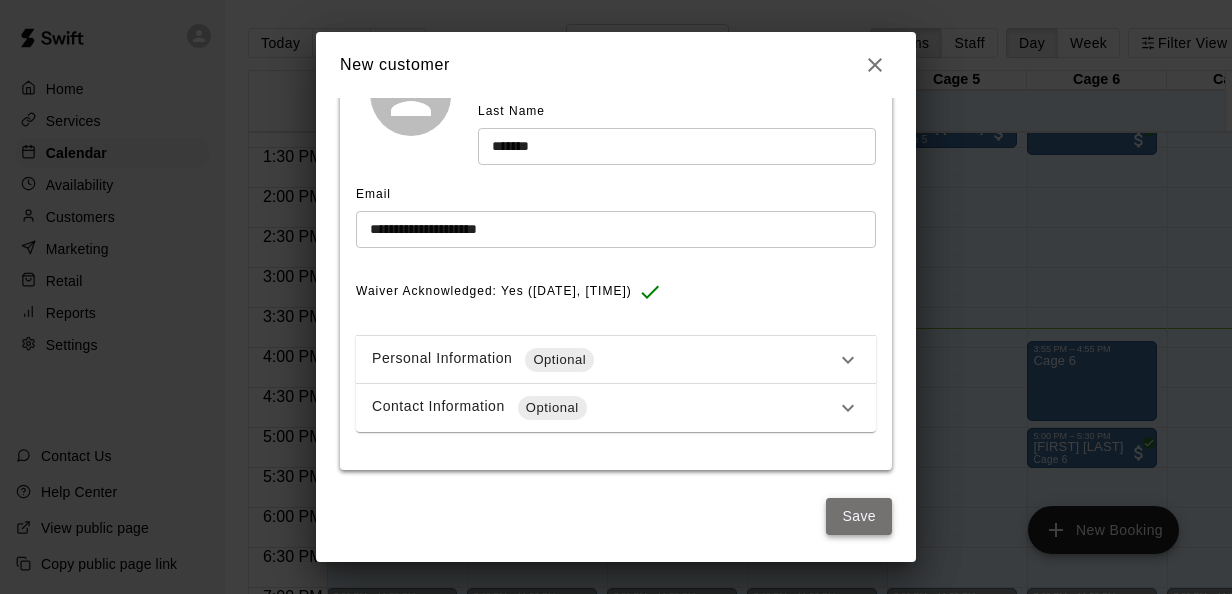 click on "Save" at bounding box center [859, 516] 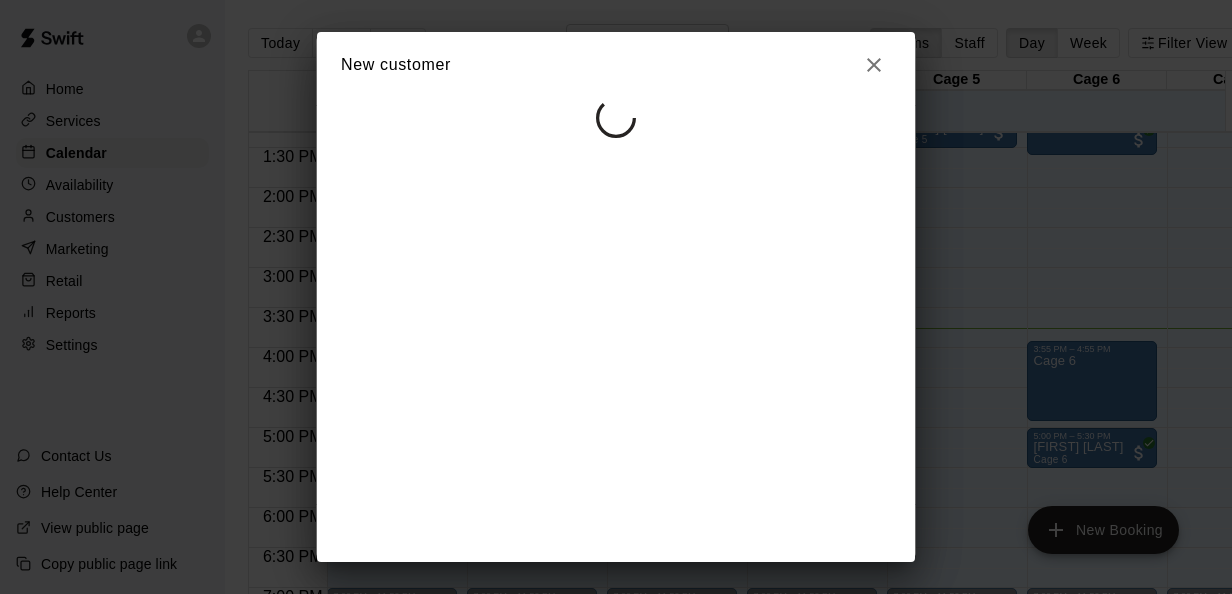 select on "**" 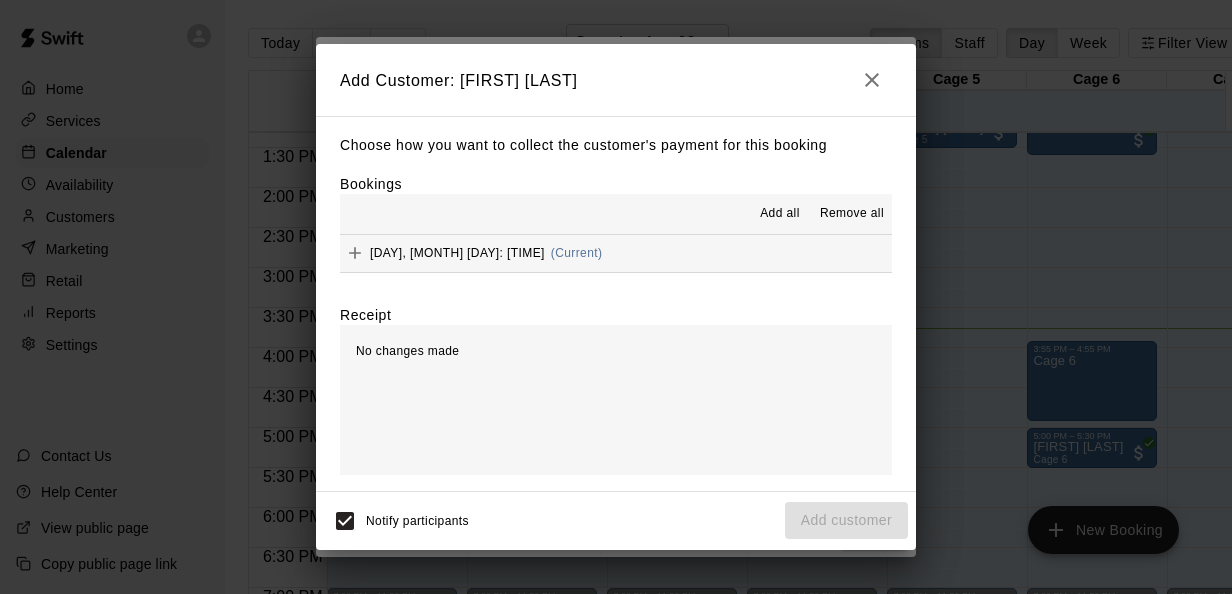 click on "[DAY], [MONTH] [DAY]: [TIME] (Current)" at bounding box center [616, 253] 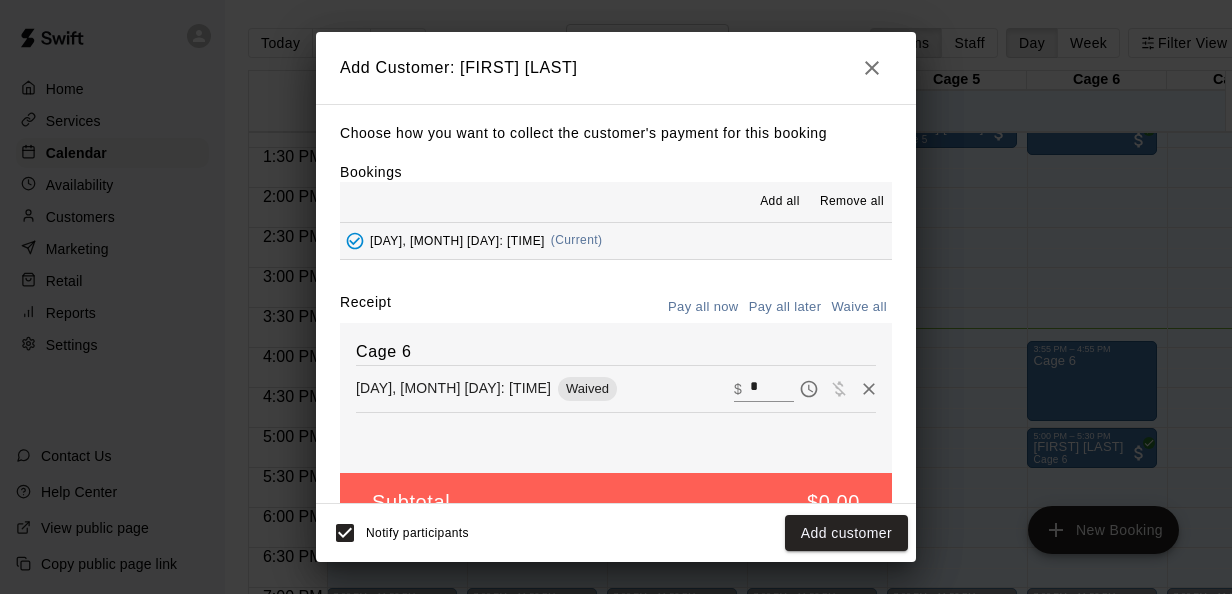 click on "*" at bounding box center [772, 388] 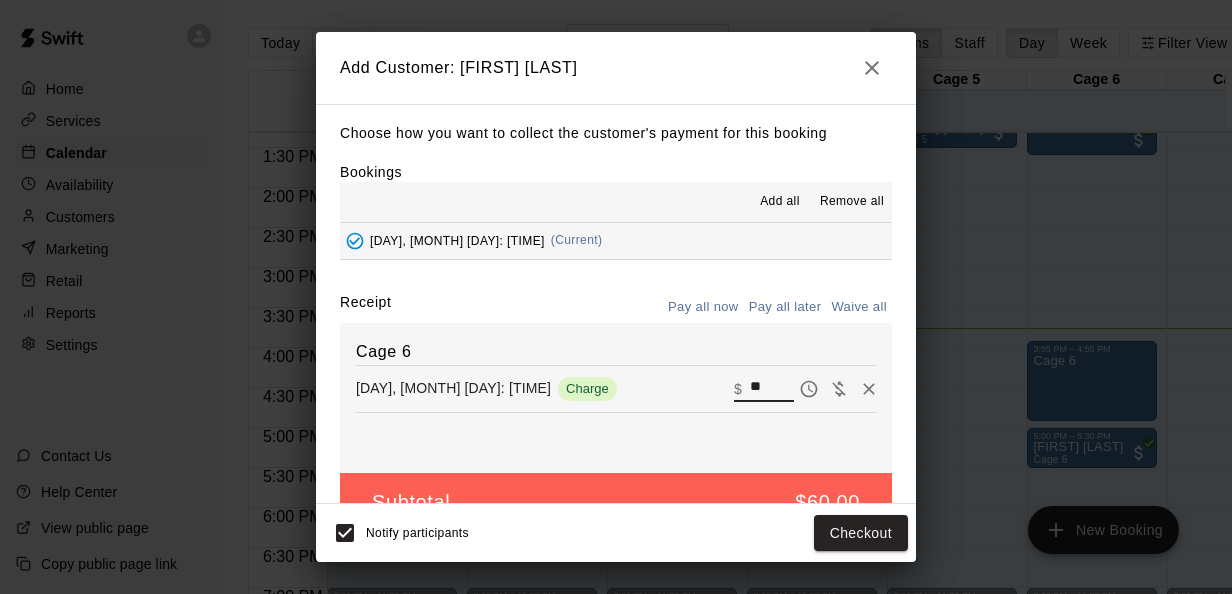 scroll, scrollTop: 46, scrollLeft: 0, axis: vertical 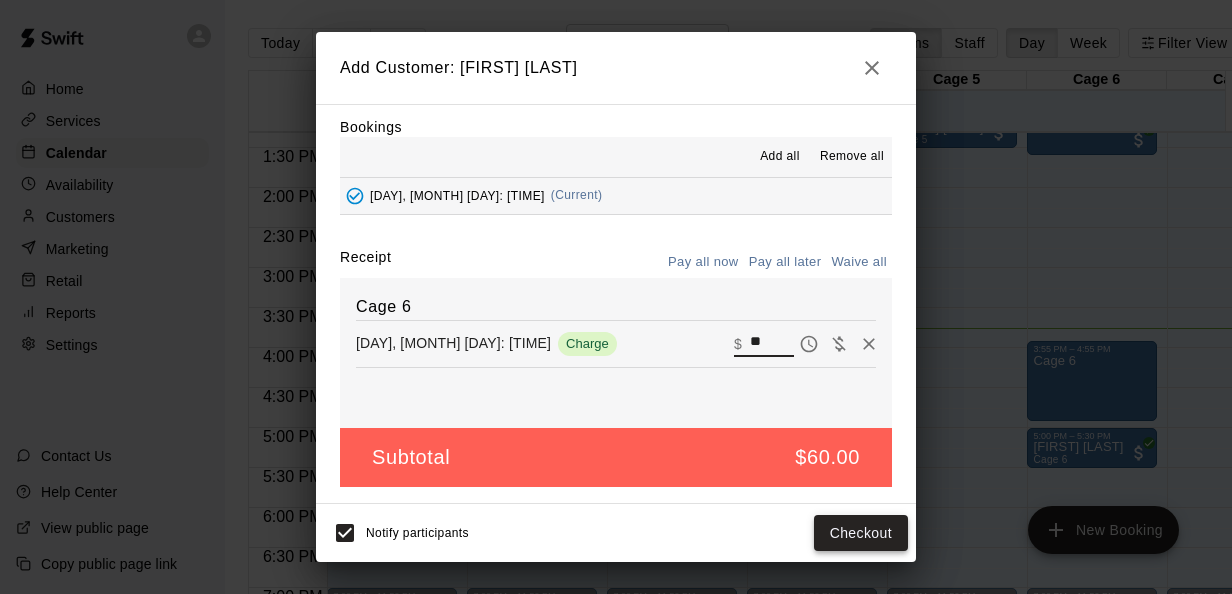 type on "**" 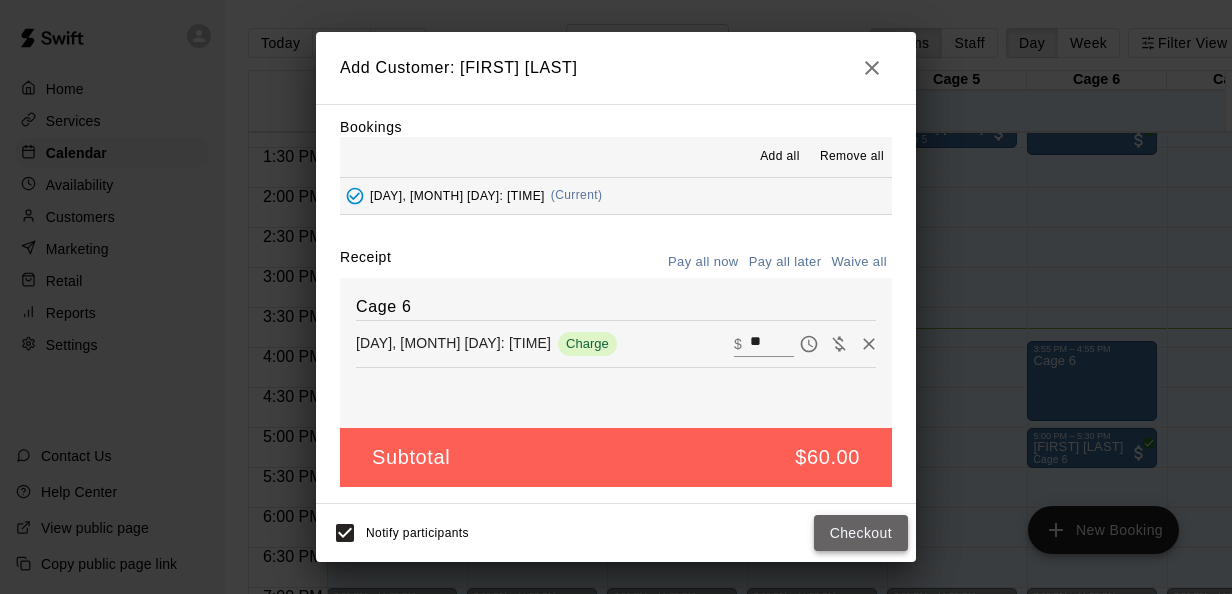 click on "Checkout" at bounding box center (861, 533) 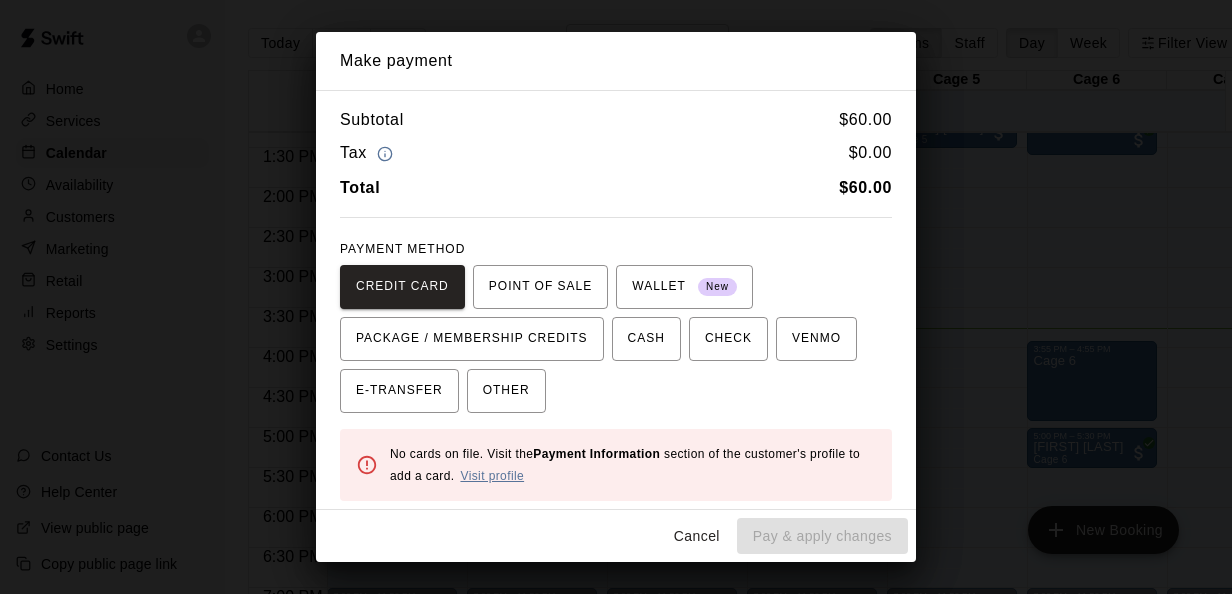 click on "Visit profile" at bounding box center (492, 476) 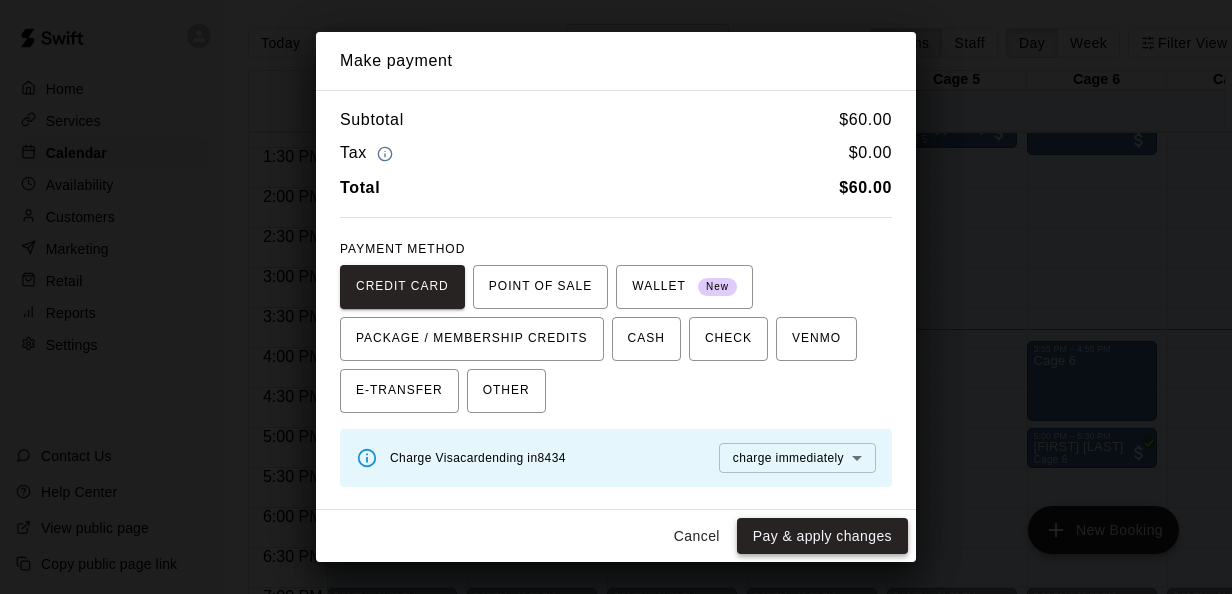 click on "Pay & apply changes" at bounding box center (822, 536) 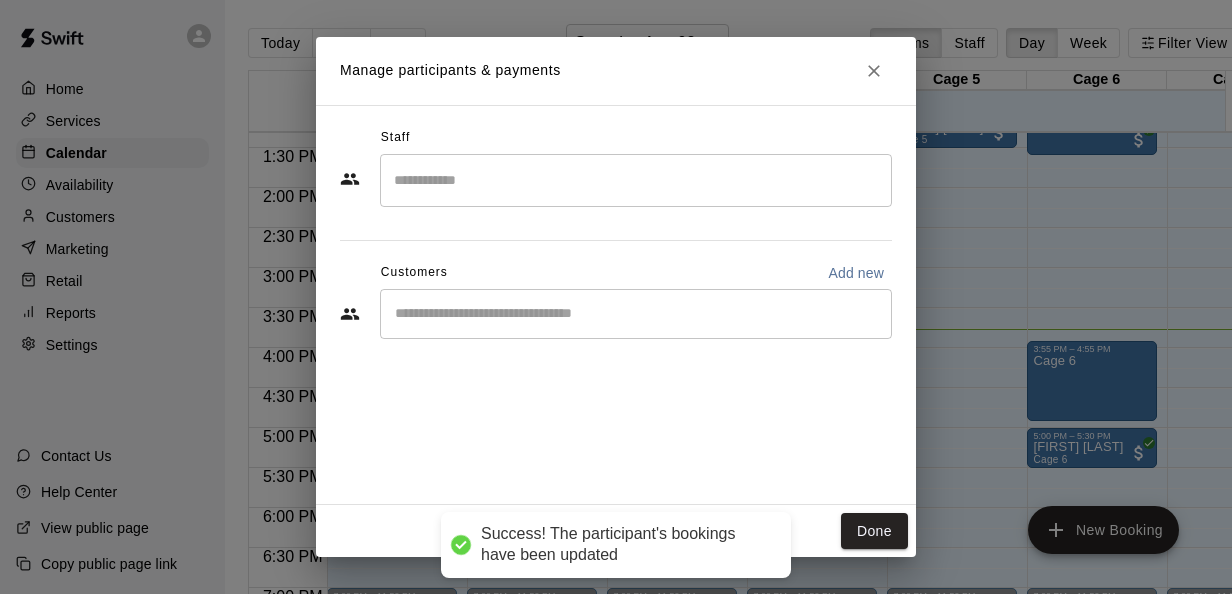 scroll, scrollTop: 0, scrollLeft: 0, axis: both 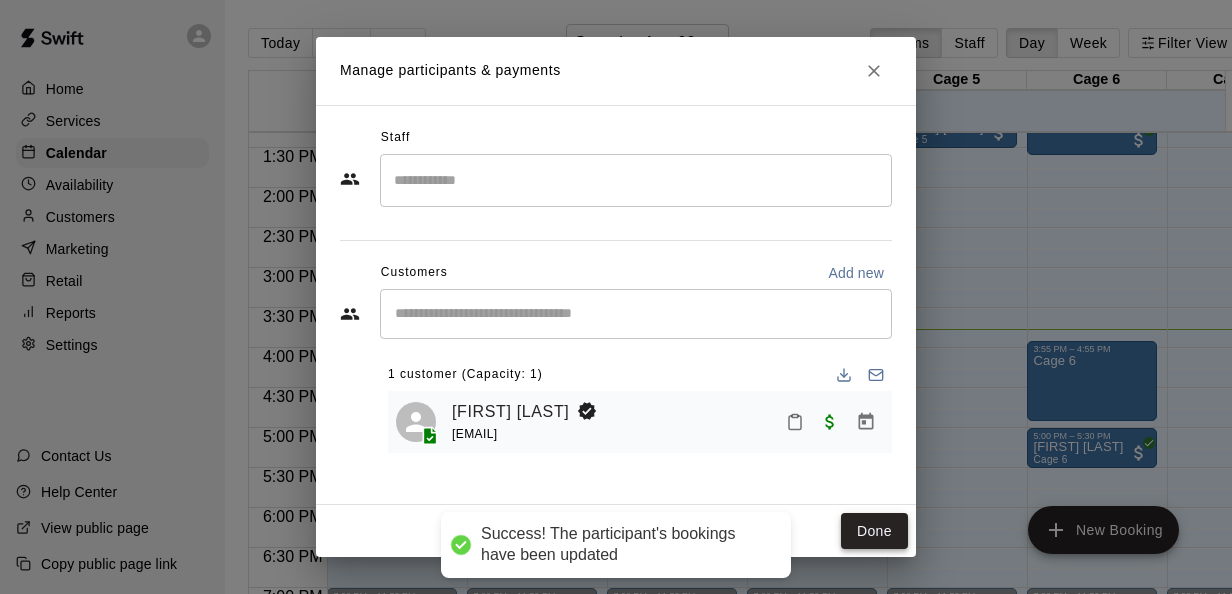 click on "Done" at bounding box center [874, 531] 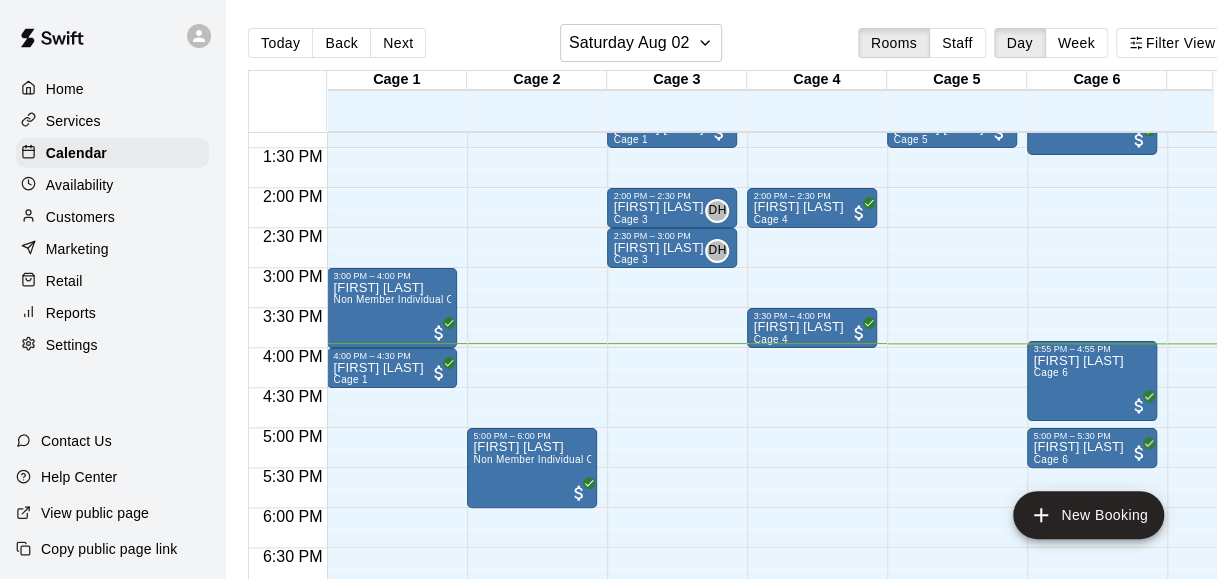 click on "12:00 AM – 9:00 AM Closed 9:30 AM – 10:00 AM [FIRST] [LAST] Cage 4 12:00 PM – 1:00 PM [FIRST] [LAST] Non Member Individual Cage Rental (5 or less players) 2:00 PM – 2:30 PM [FIRST] [LAST] Cage 4 3:30 PM – 4:00 PM [FIRST] [LAST] Cage 4 7:00 PM – 11:59 PM Closed" at bounding box center (812, 28) 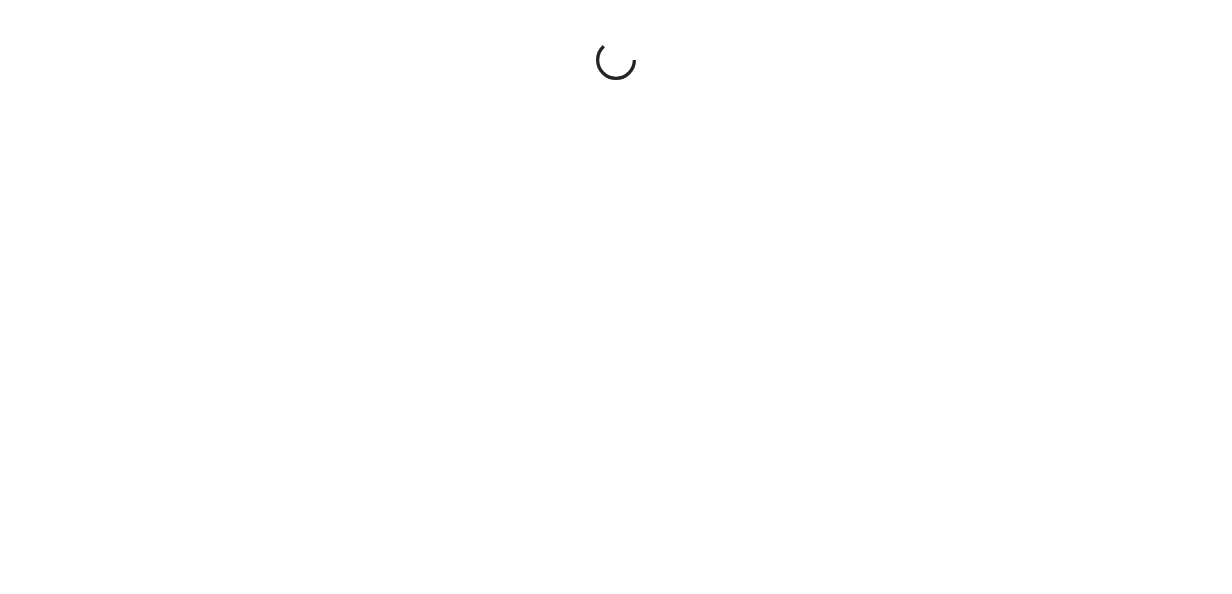 scroll, scrollTop: 0, scrollLeft: 0, axis: both 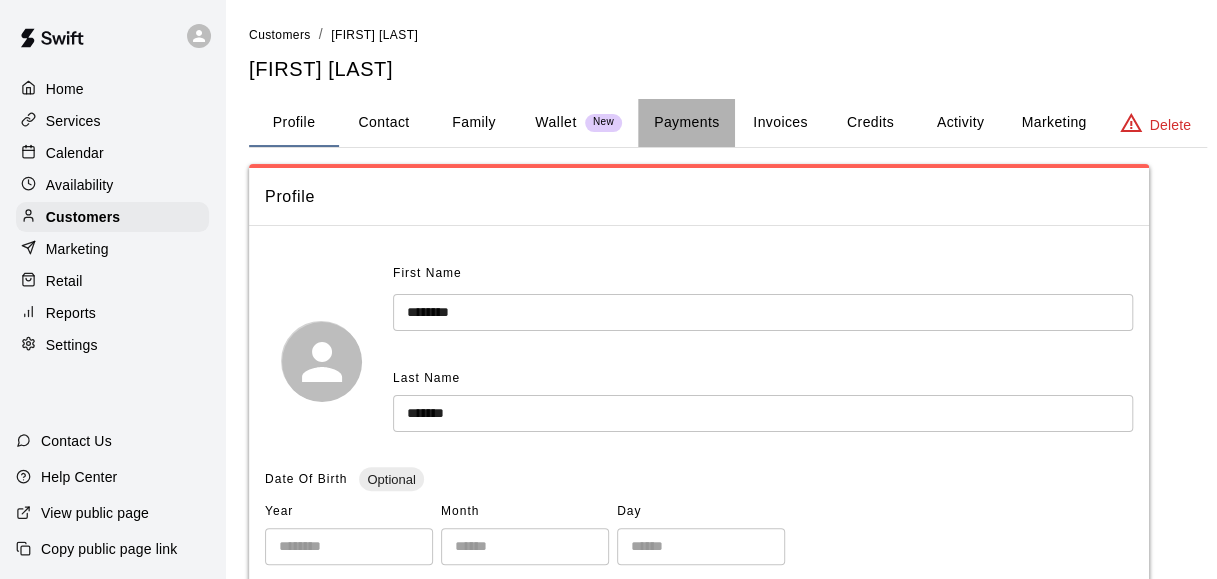 click on "Payments" at bounding box center (686, 123) 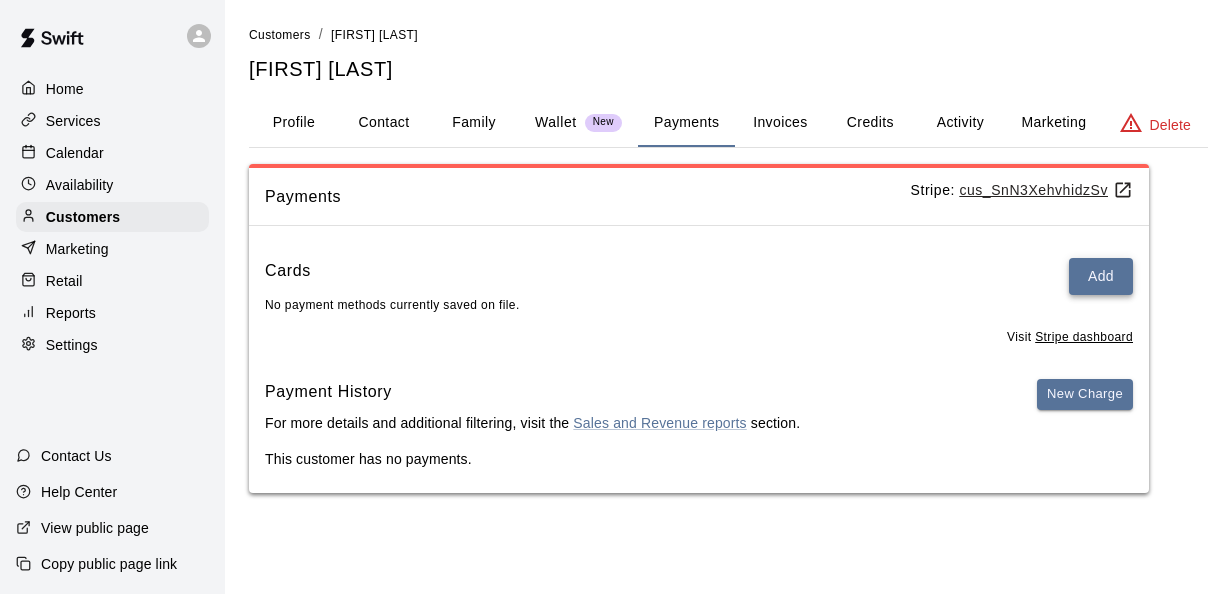 click on "Add" at bounding box center [1101, 276] 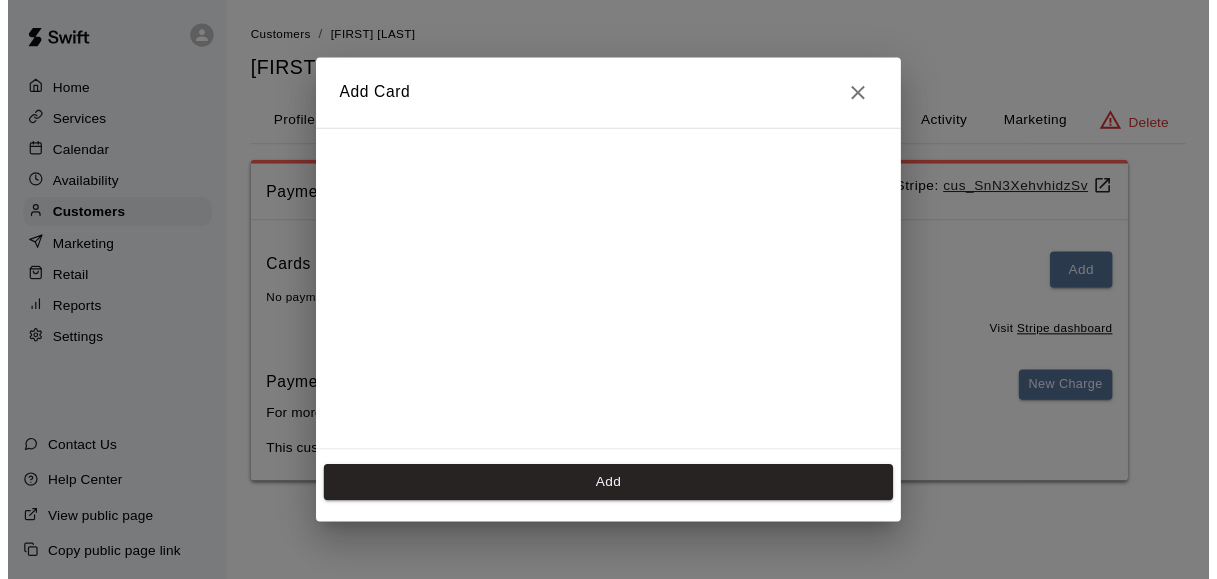 scroll, scrollTop: 0, scrollLeft: 0, axis: both 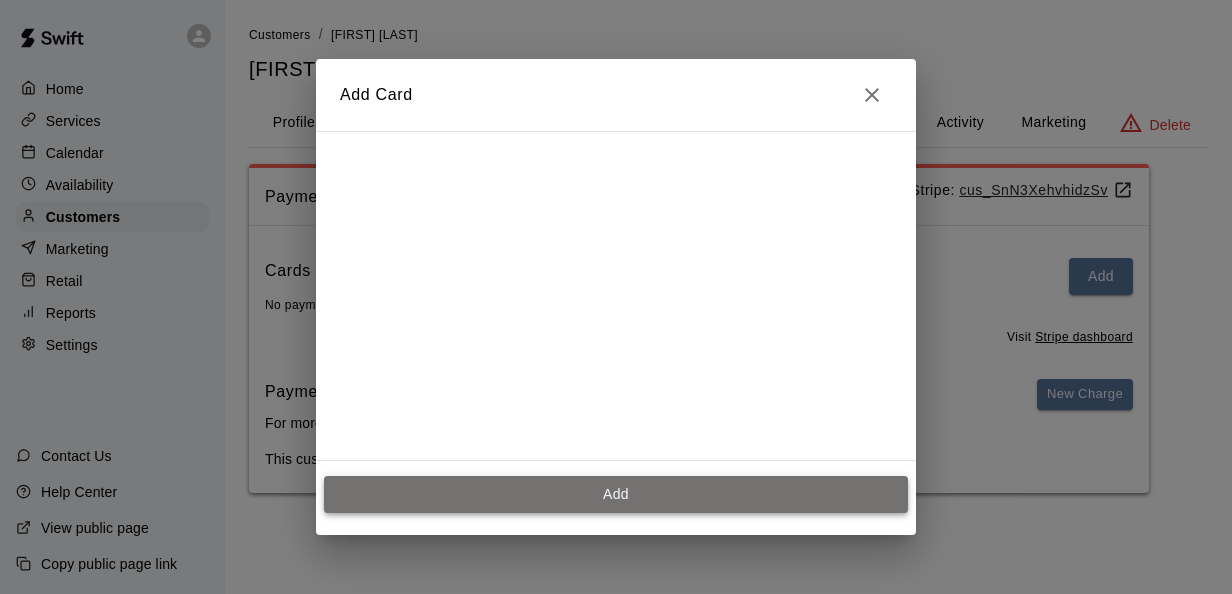click on "Add" at bounding box center [616, 494] 